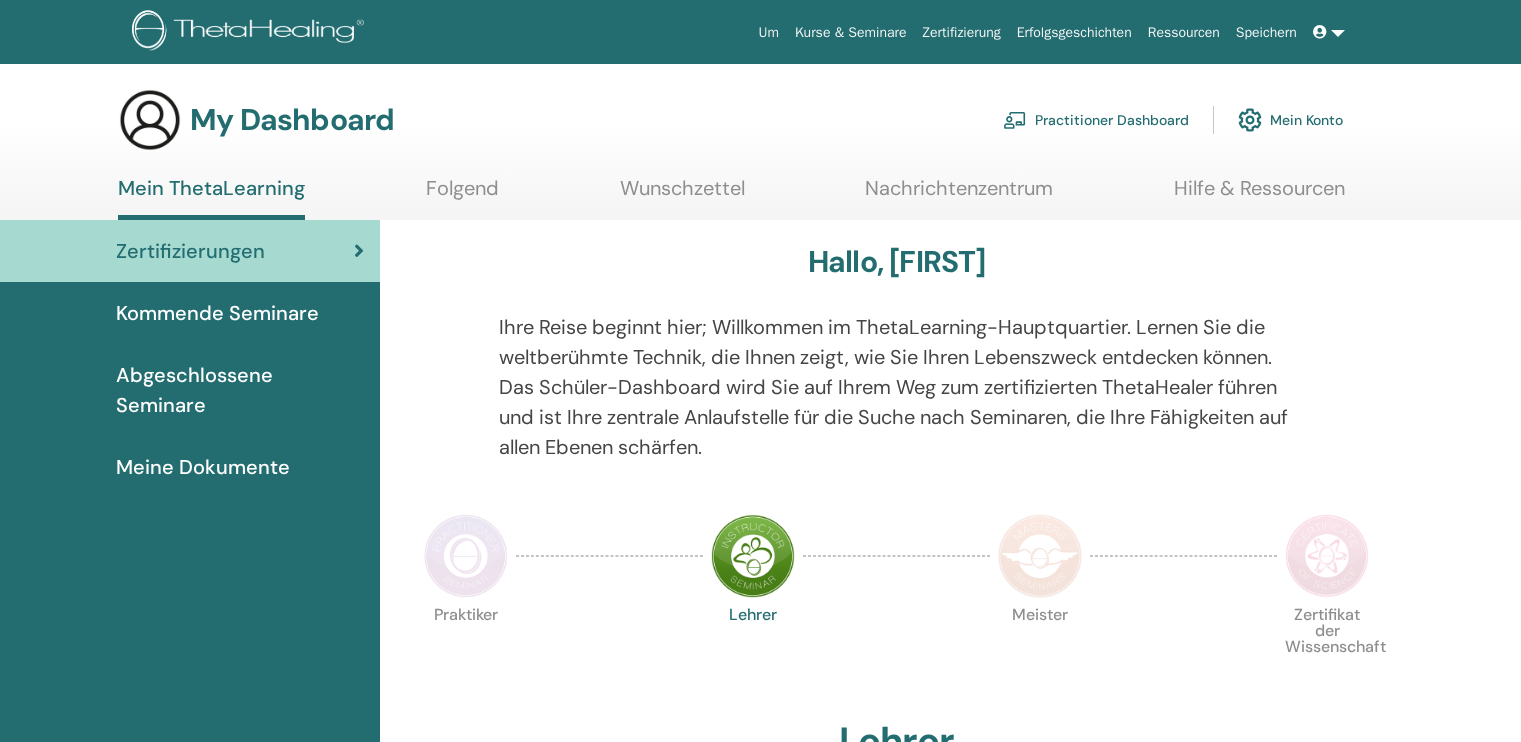 scroll, scrollTop: 0, scrollLeft: 0, axis: both 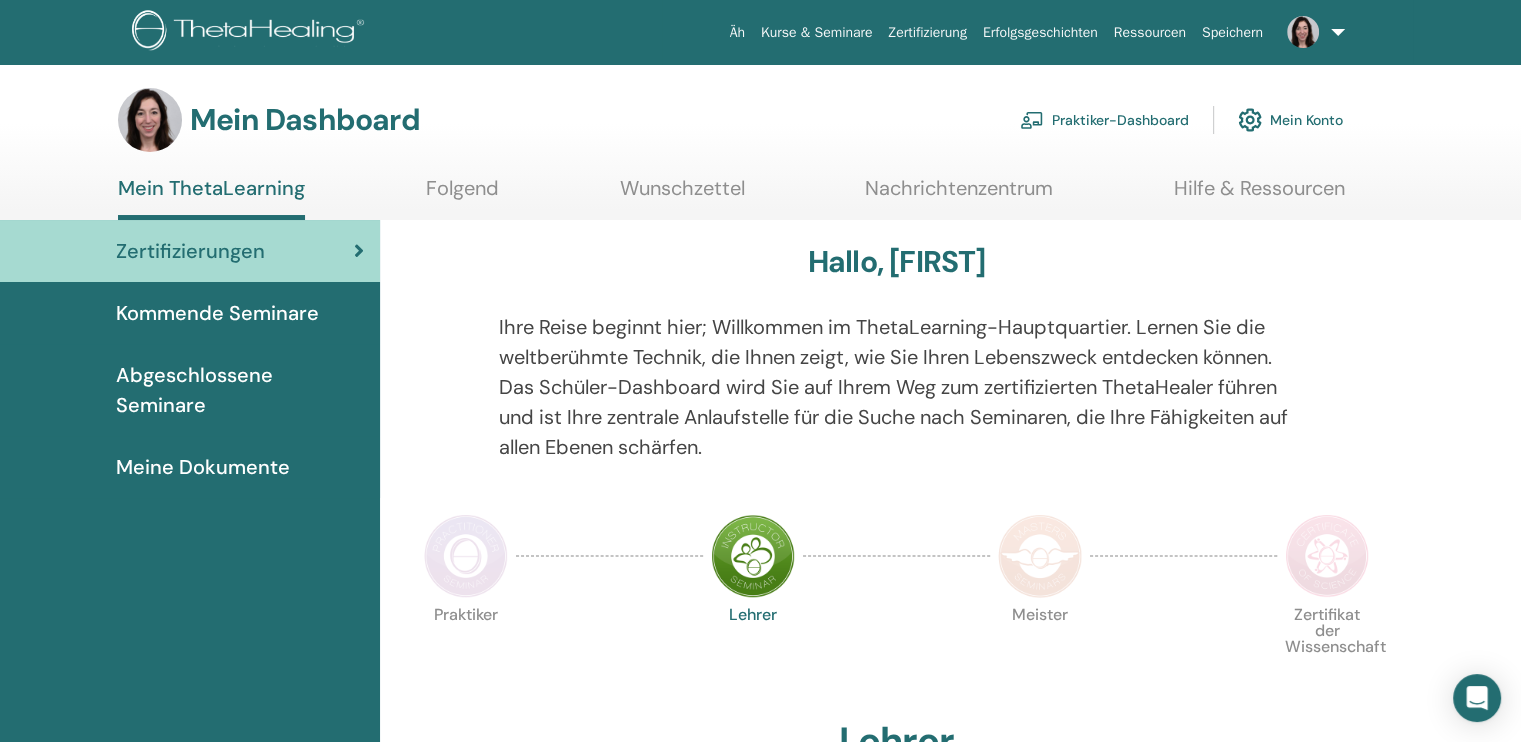 click on "Wunschzettel" at bounding box center [682, 195] 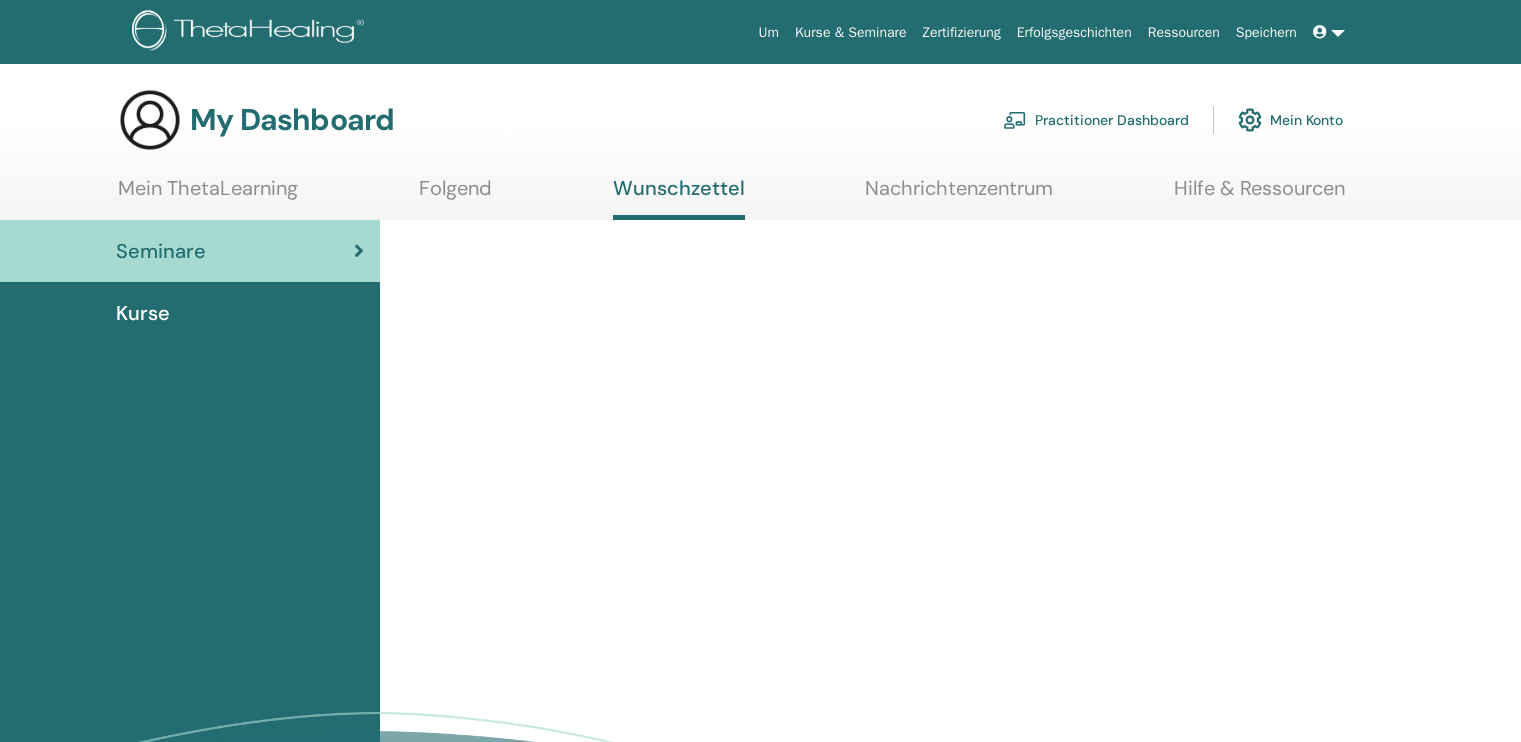 scroll, scrollTop: 0, scrollLeft: 0, axis: both 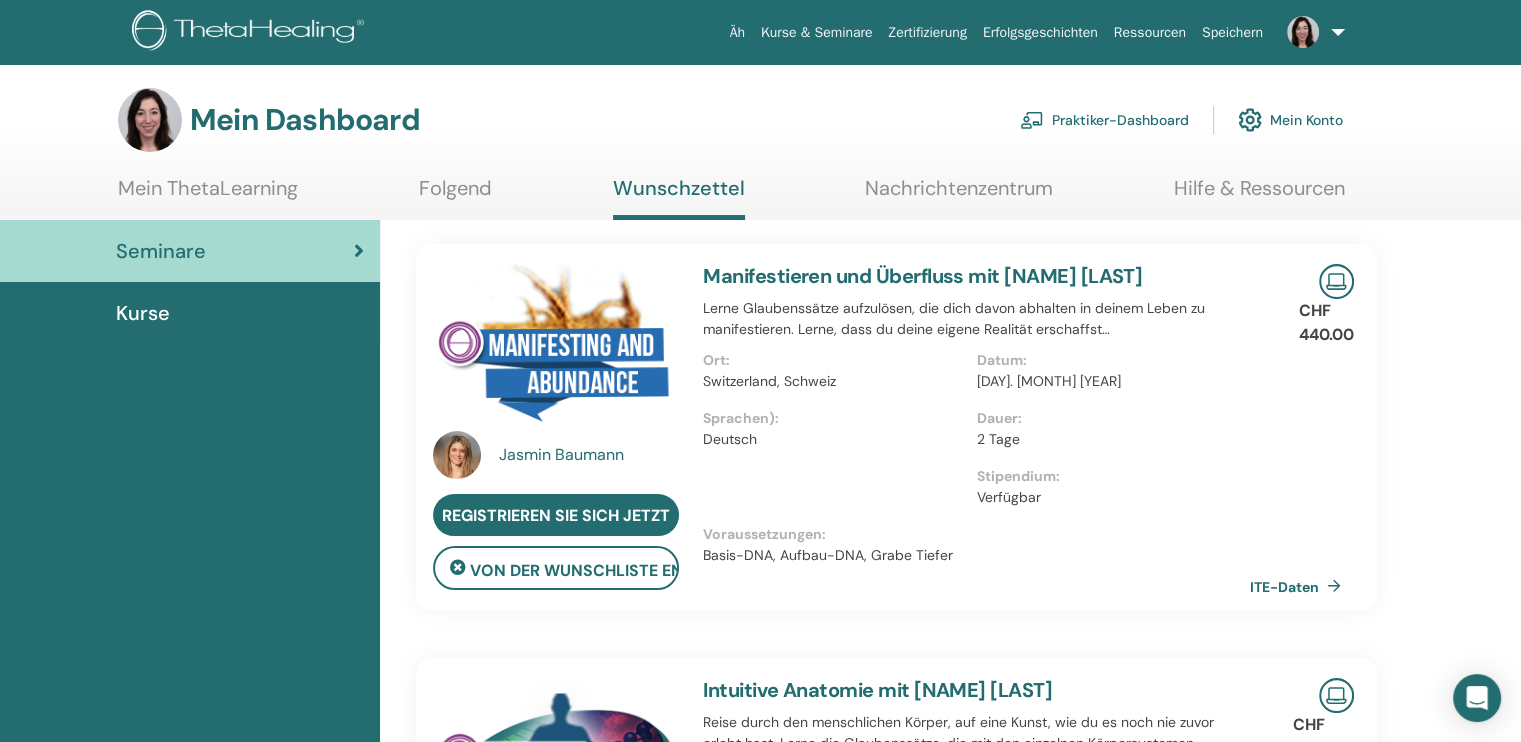 click on "Kurse" at bounding box center [190, 313] 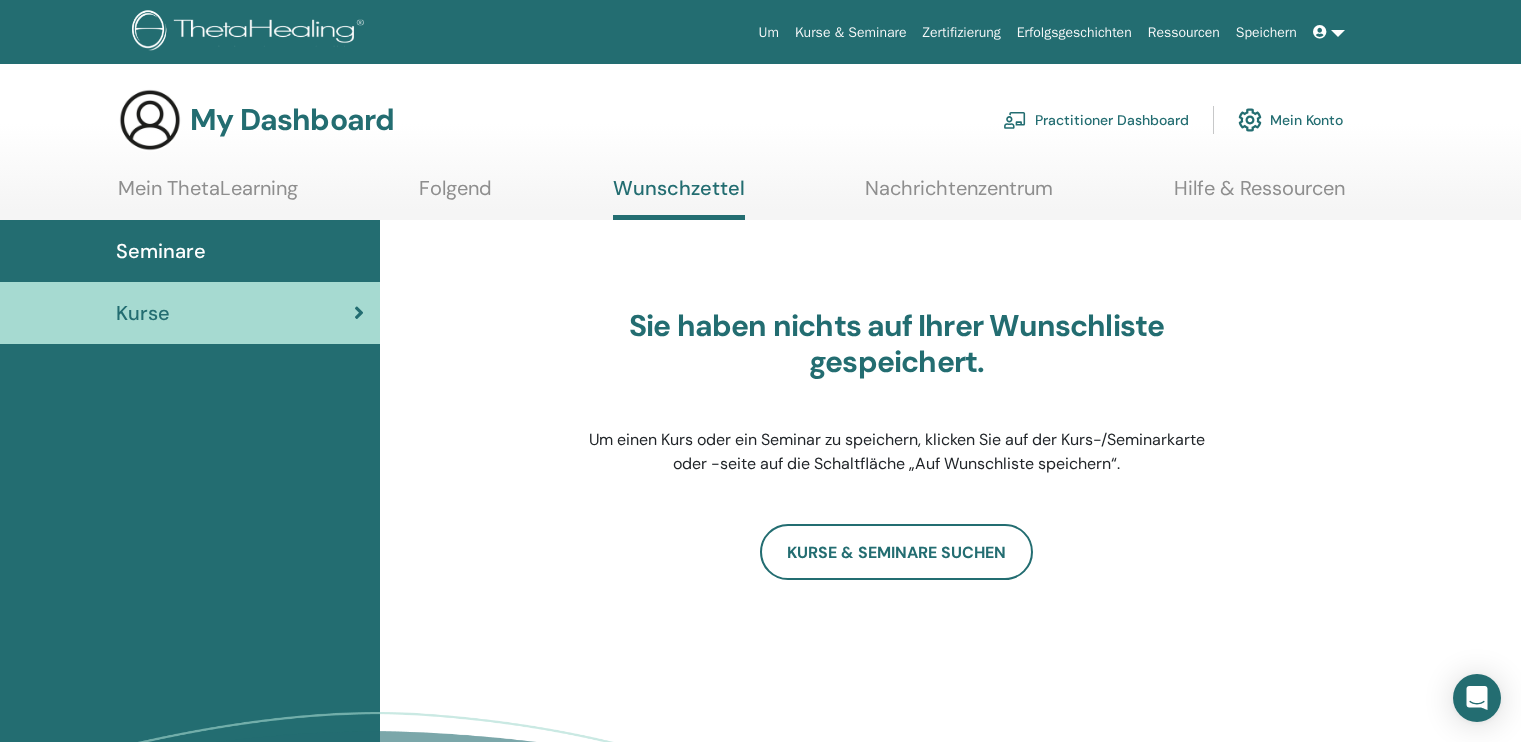 scroll, scrollTop: 0, scrollLeft: 0, axis: both 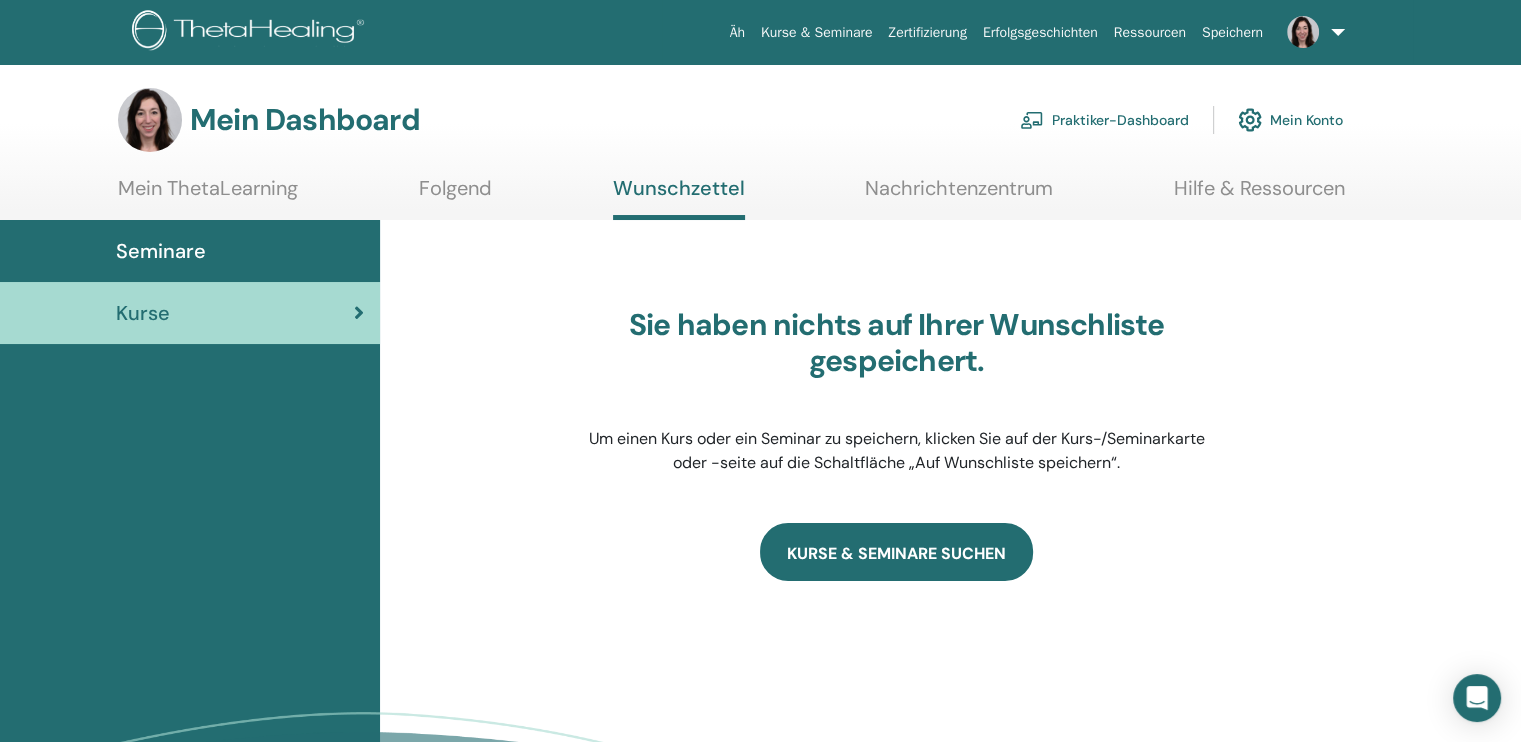click on "KURSE & SEMINARE SUCHEN" at bounding box center [896, 551] 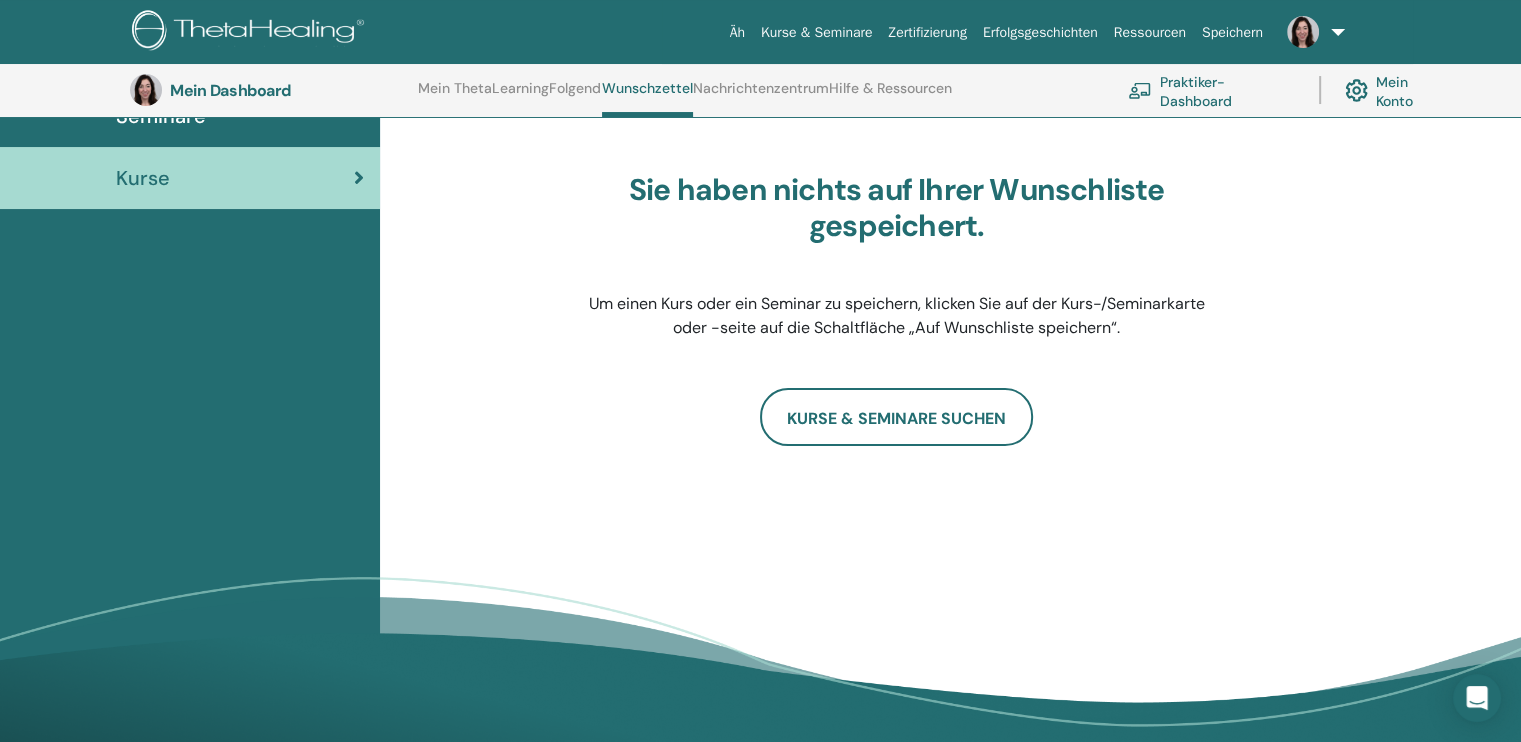 scroll, scrollTop: 187, scrollLeft: 0, axis: vertical 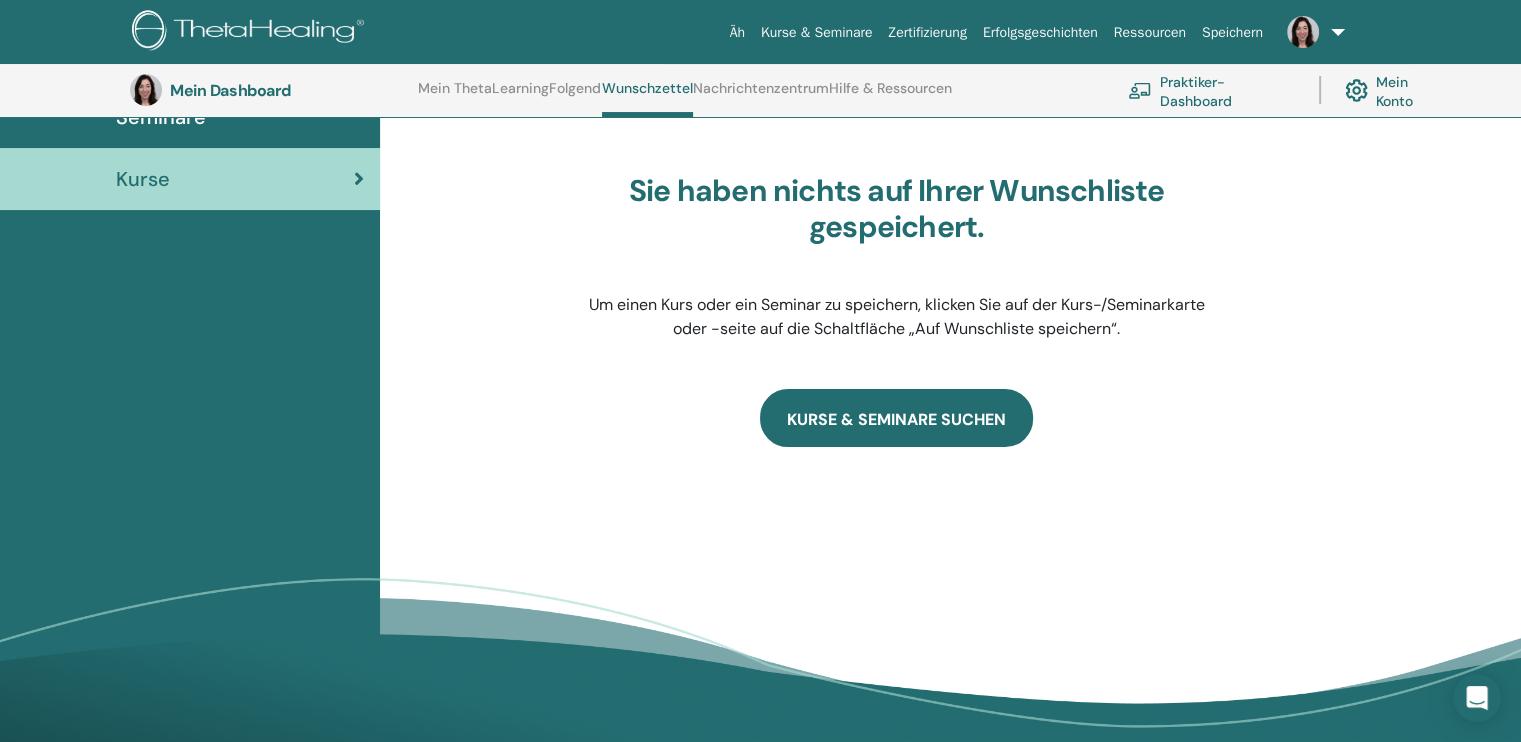 click on "KURSE & SEMINARE SUCHEN" at bounding box center [896, 417] 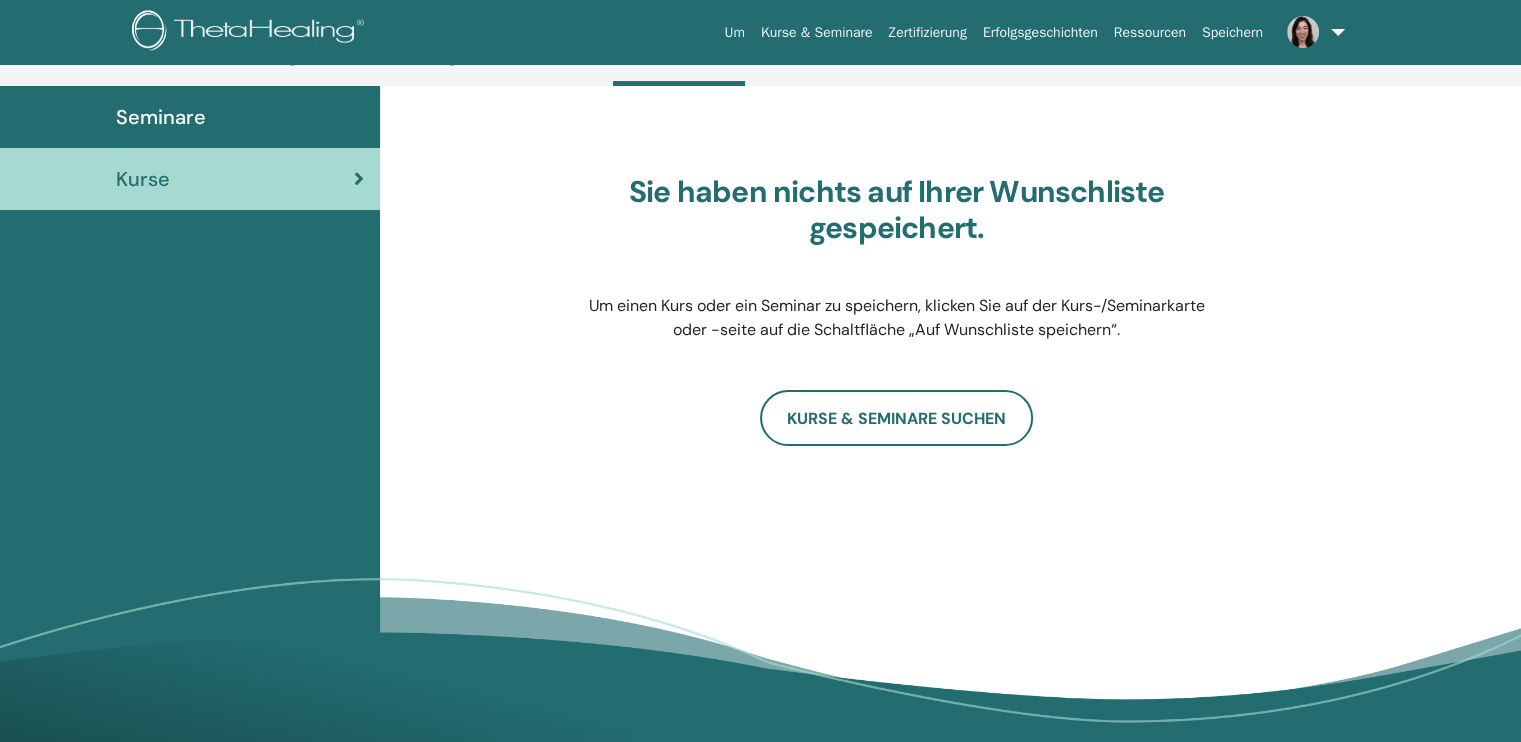 scroll, scrollTop: 134, scrollLeft: 0, axis: vertical 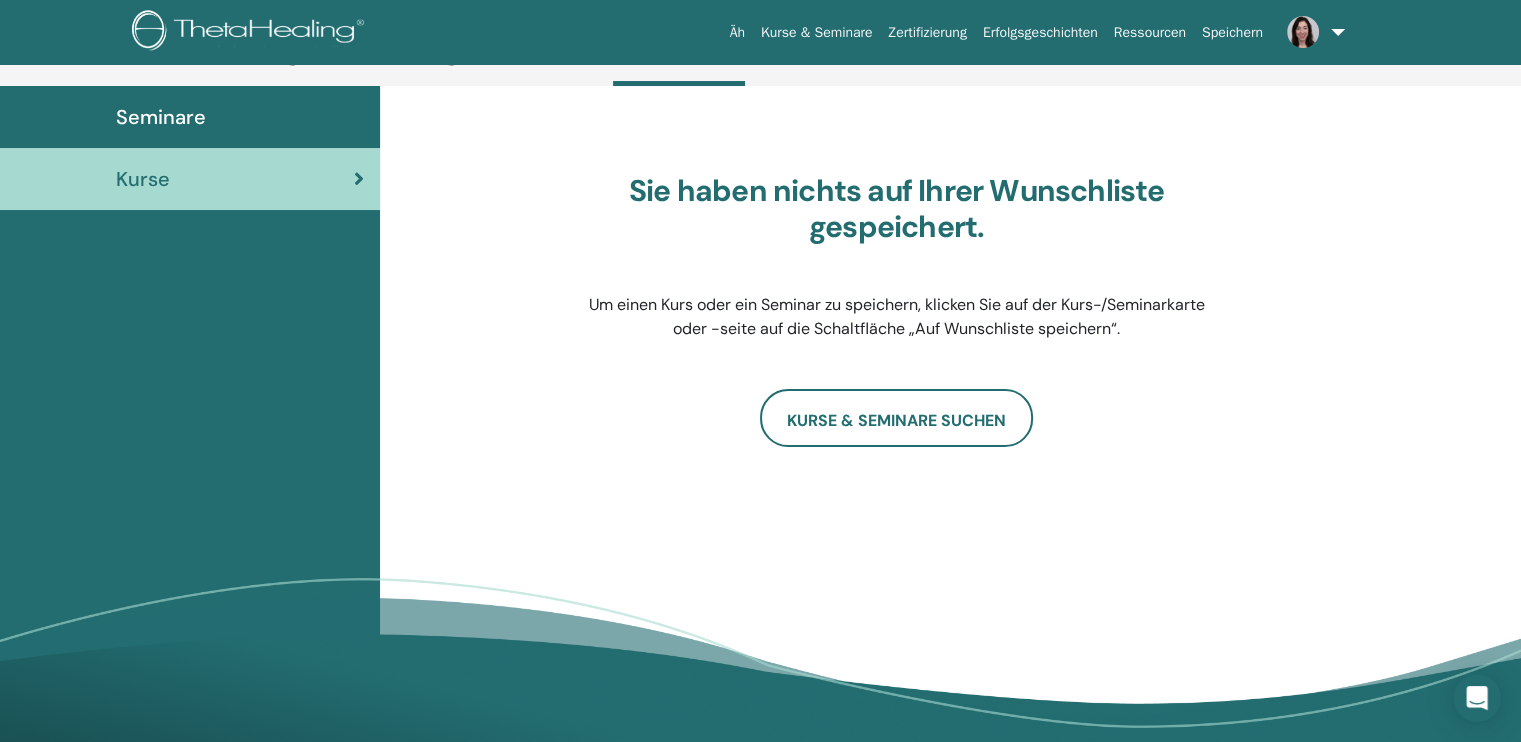 click on "Seminare" at bounding box center (190, 117) 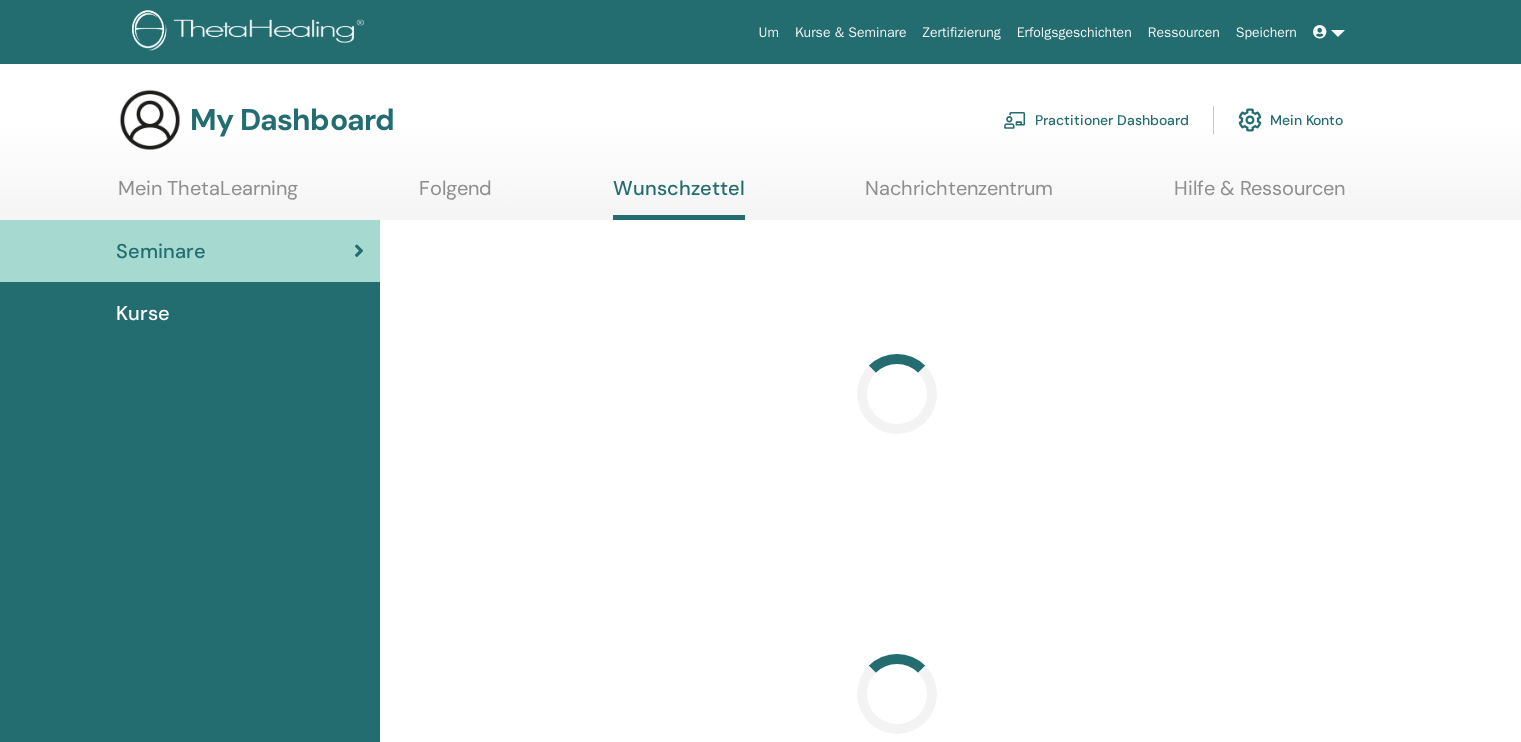 scroll, scrollTop: 0, scrollLeft: 0, axis: both 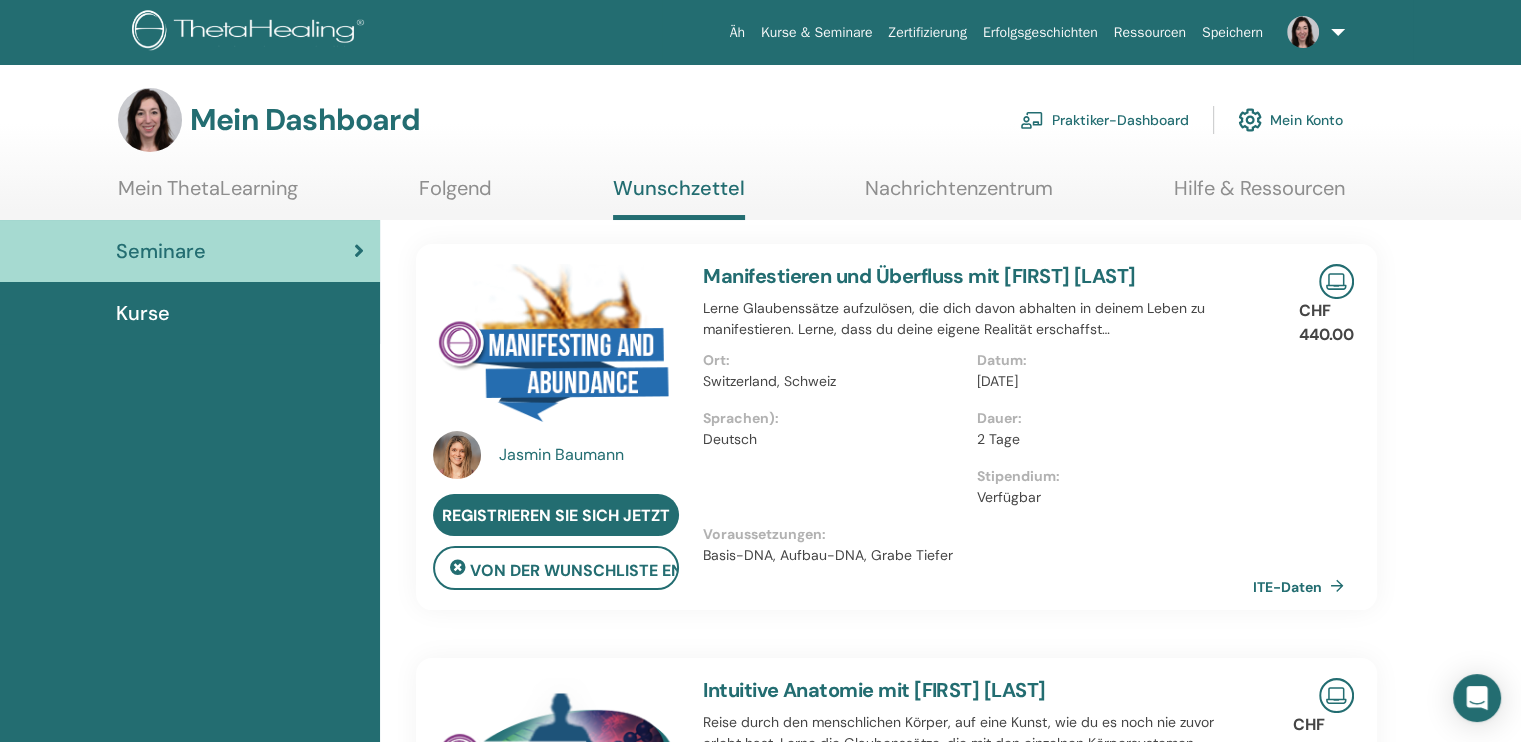click on "ITE-Daten" at bounding box center (1287, 586) 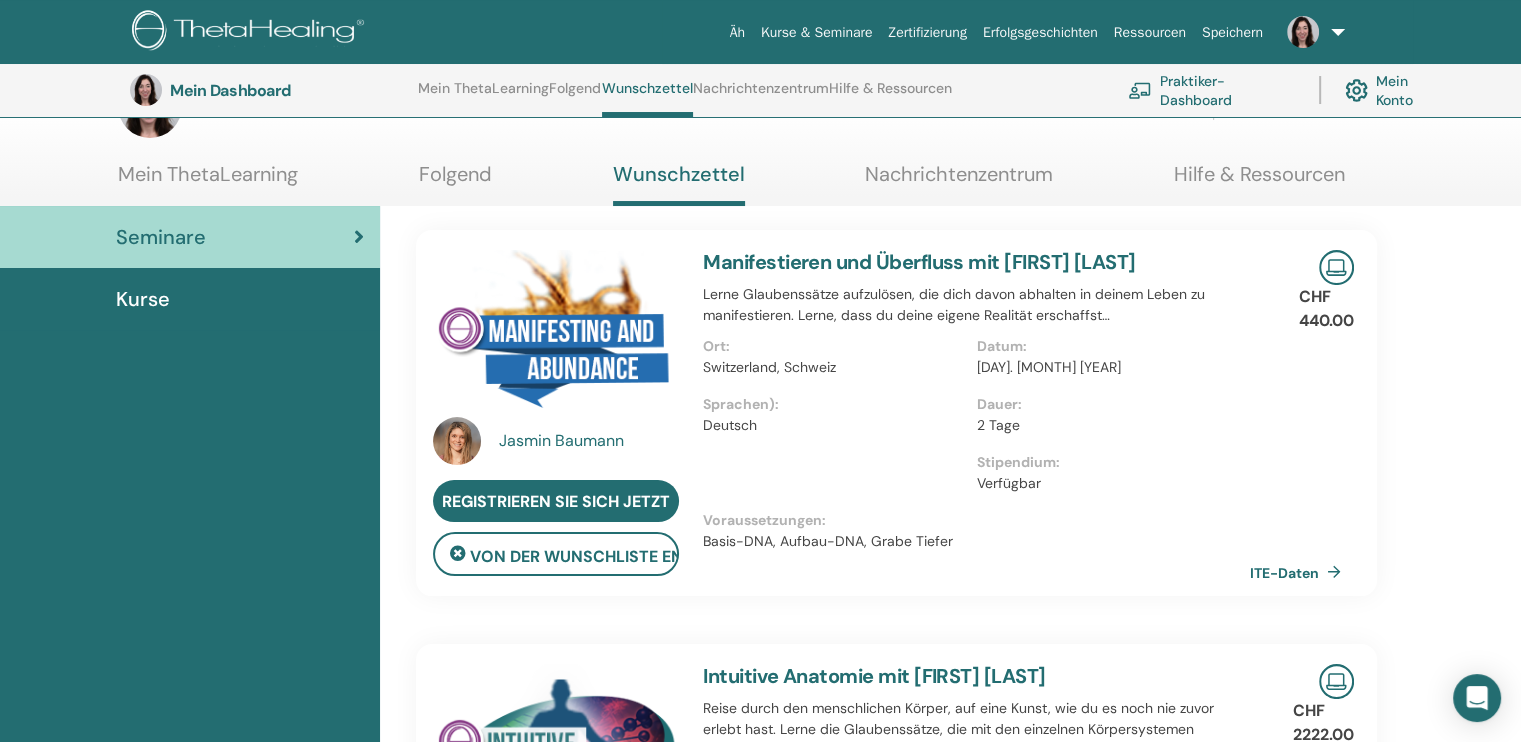 scroll, scrollTop: 0, scrollLeft: 0, axis: both 